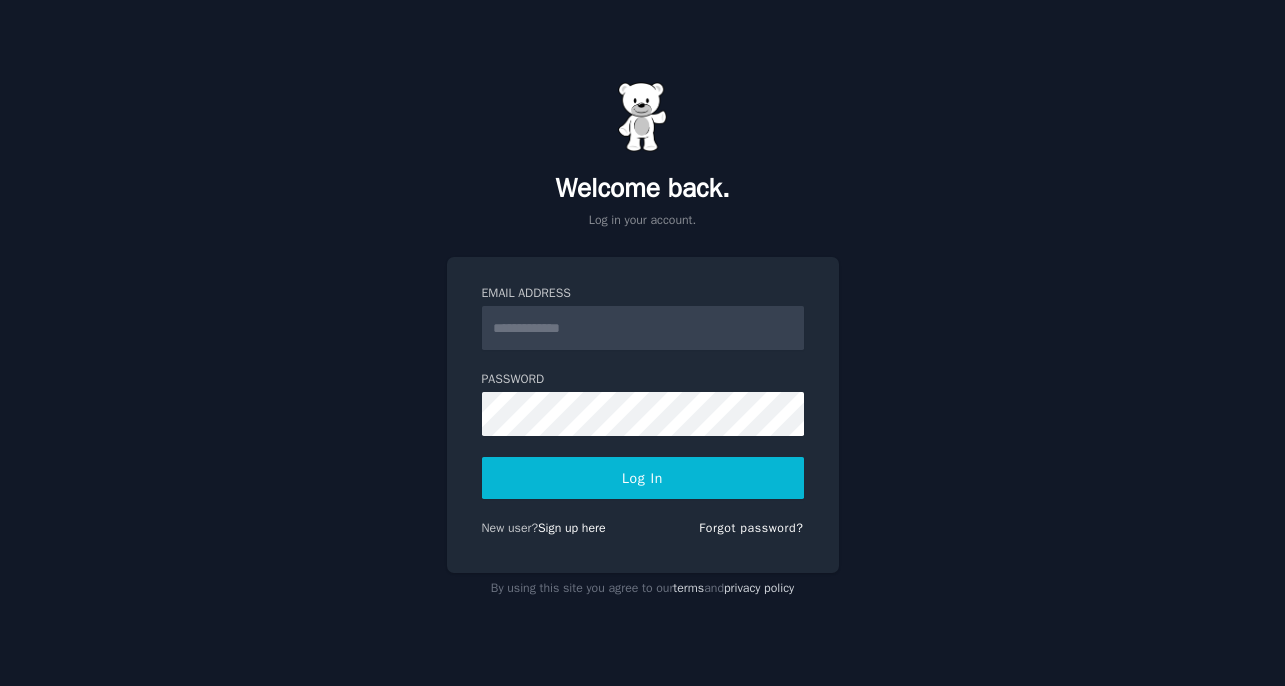 scroll, scrollTop: 0, scrollLeft: 0, axis: both 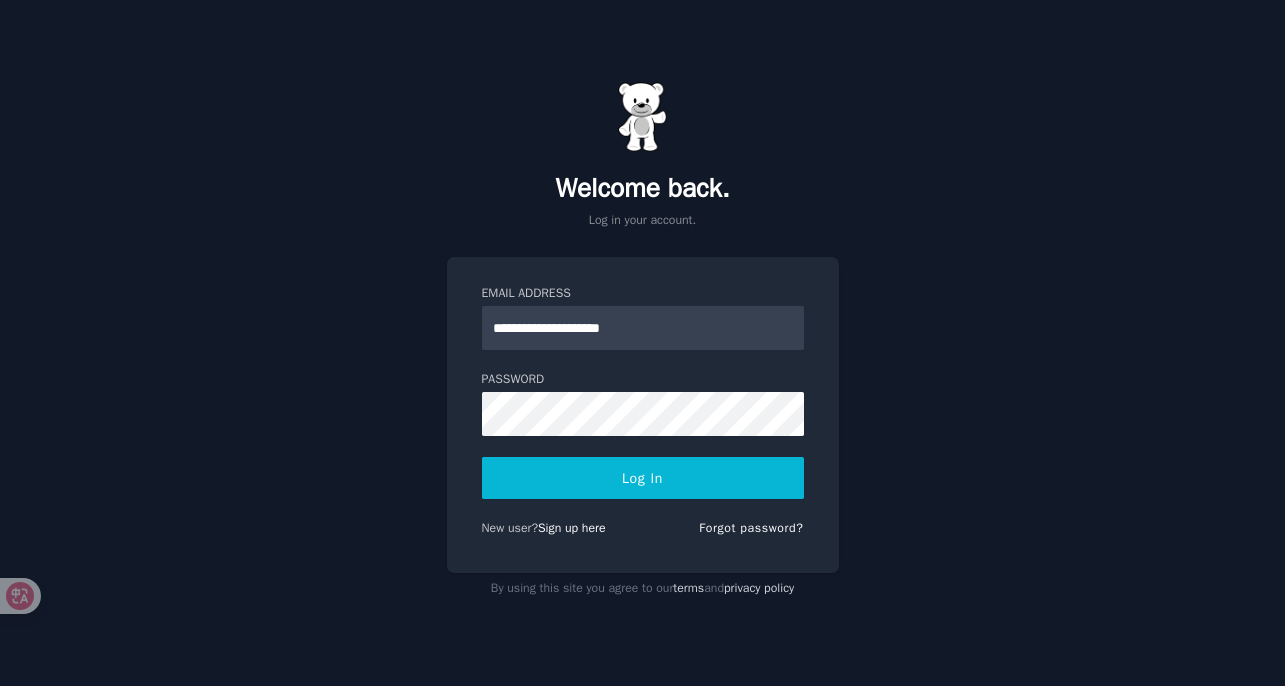 type on "**********" 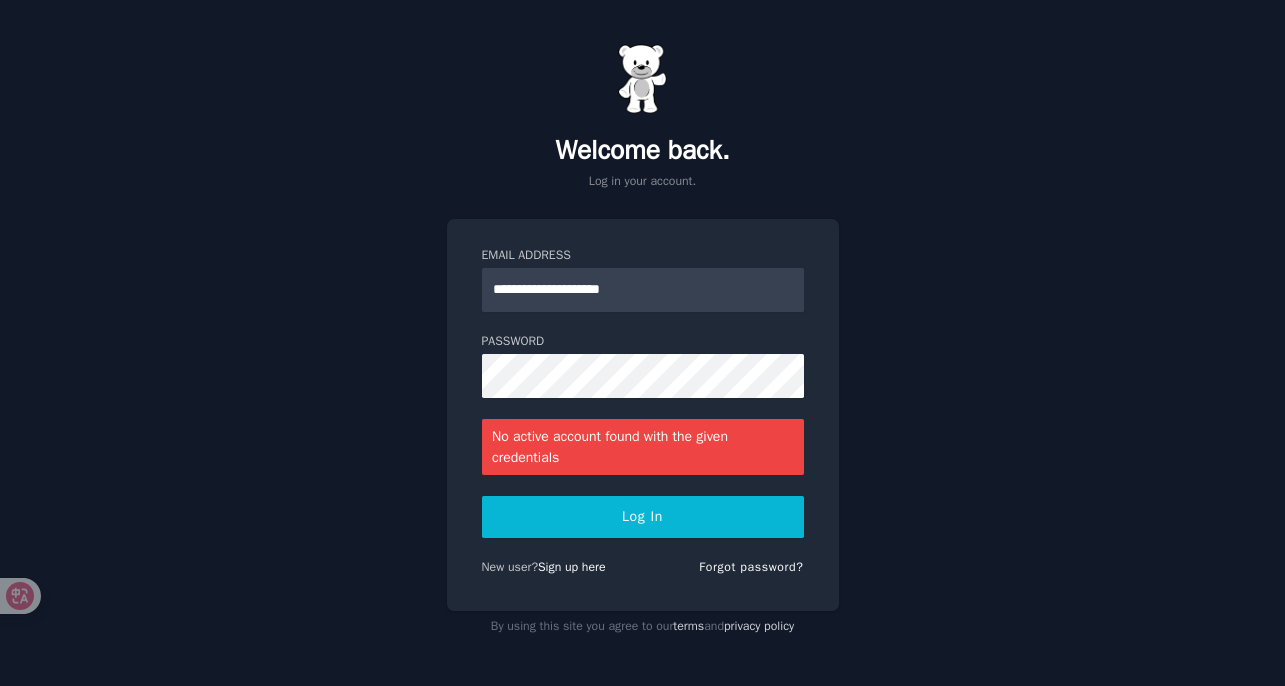 click on "Log In" at bounding box center [643, 517] 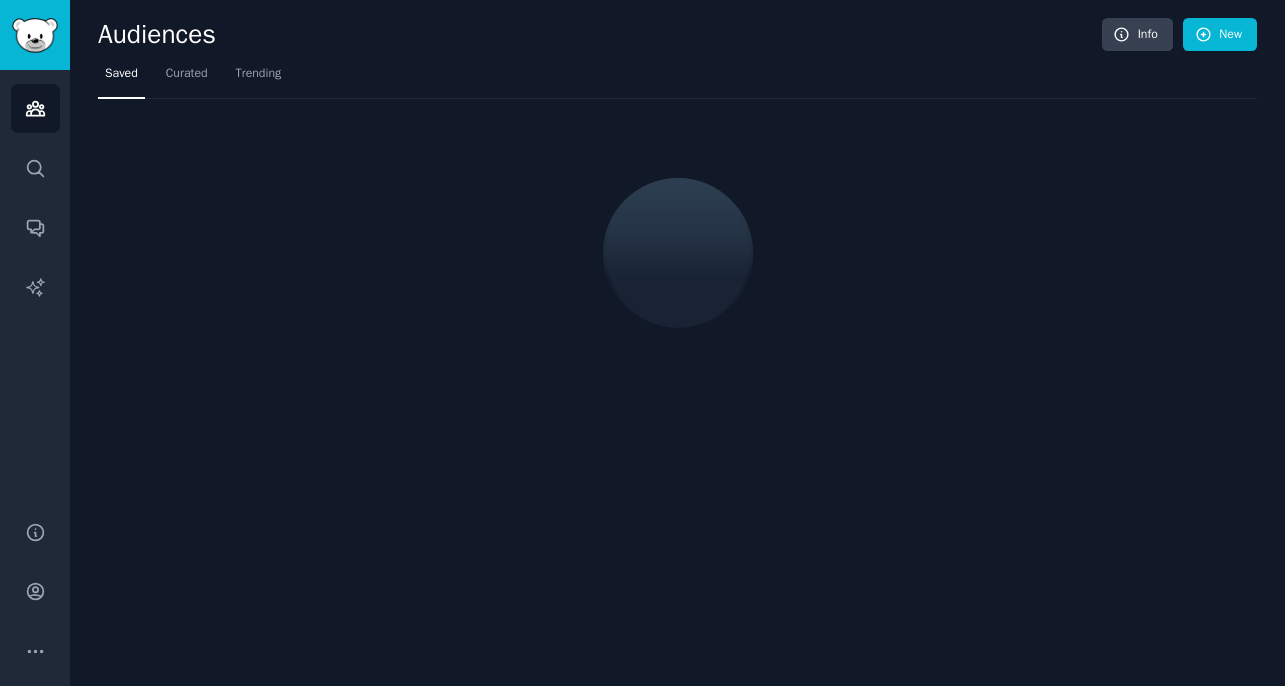 scroll, scrollTop: 0, scrollLeft: 0, axis: both 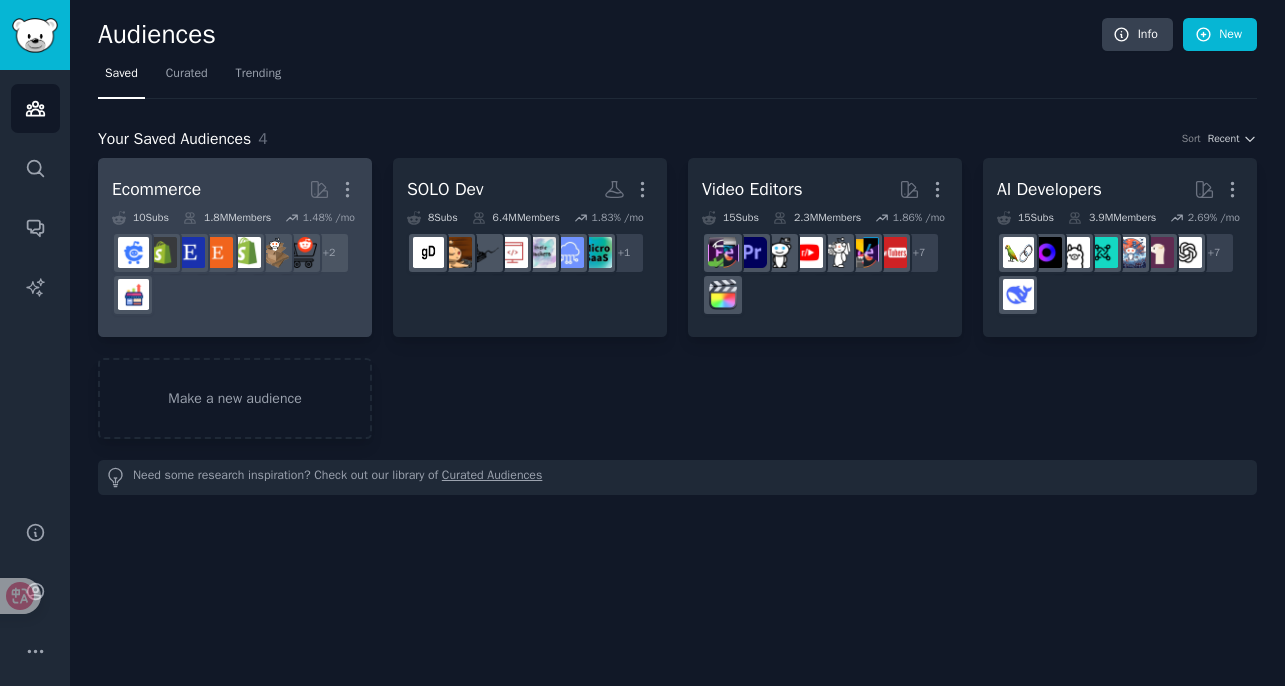 click on "10  Sub s" at bounding box center [140, 218] 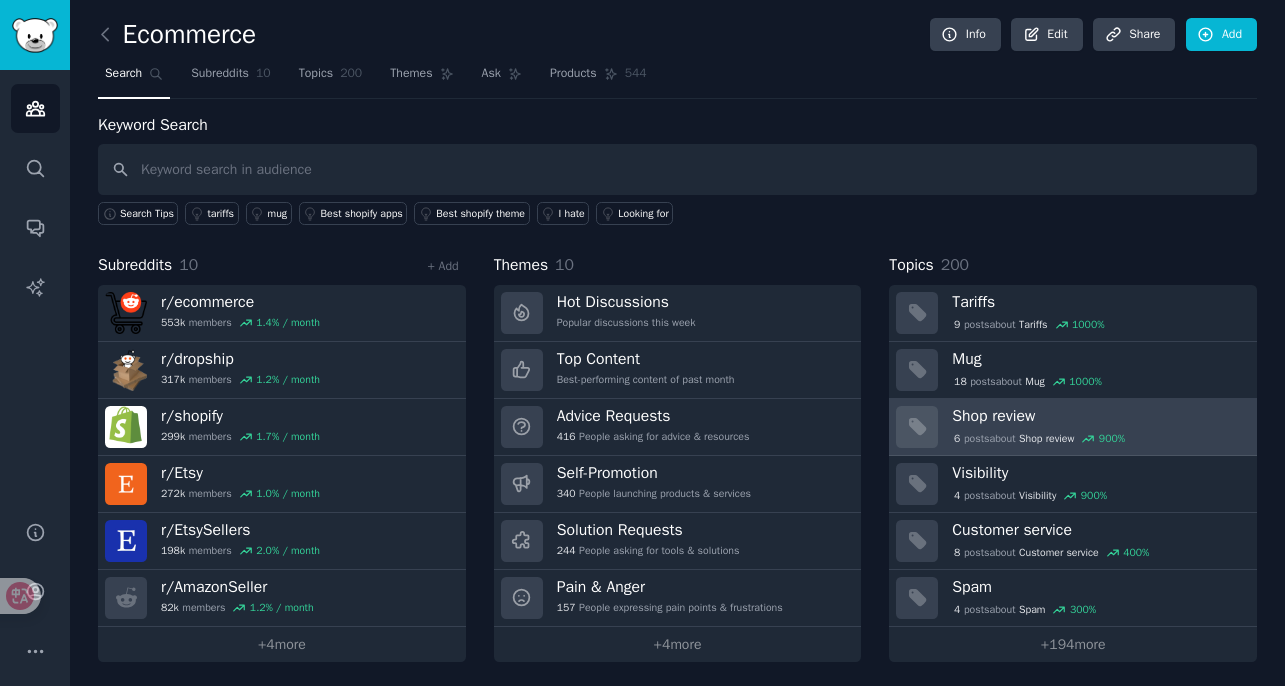 click on "6" at bounding box center [957, 439] 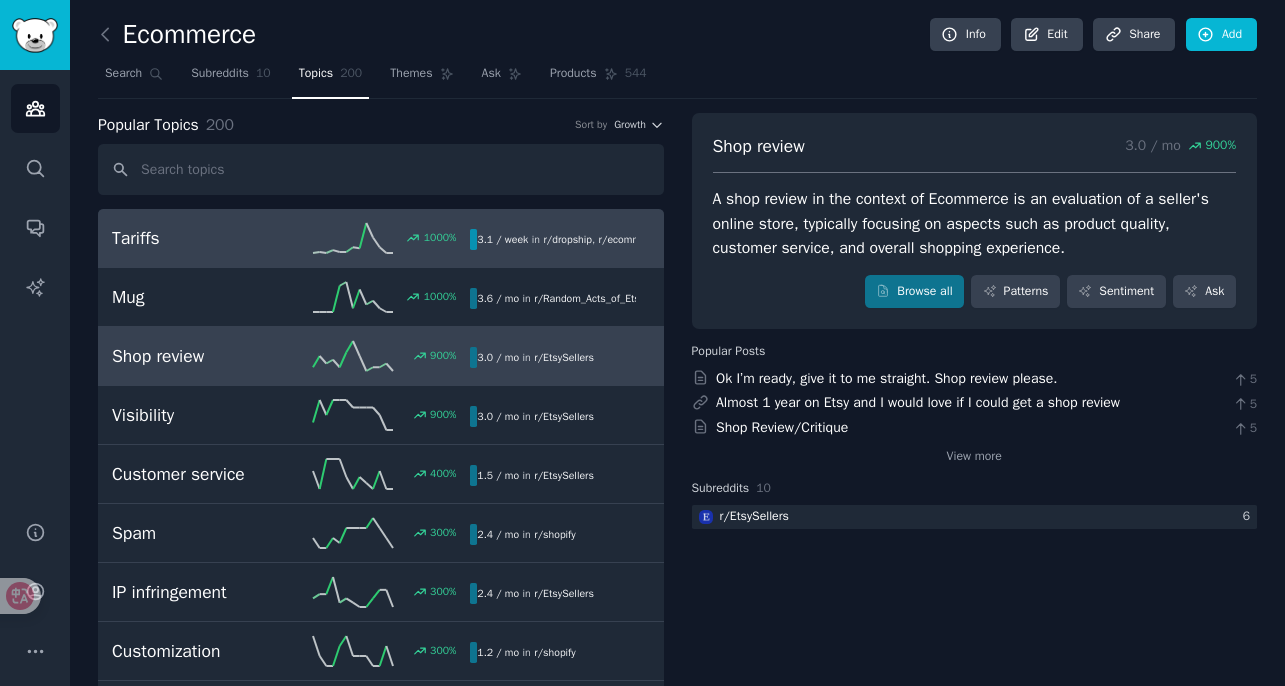 click on "Tariffs" at bounding box center [201, 238] 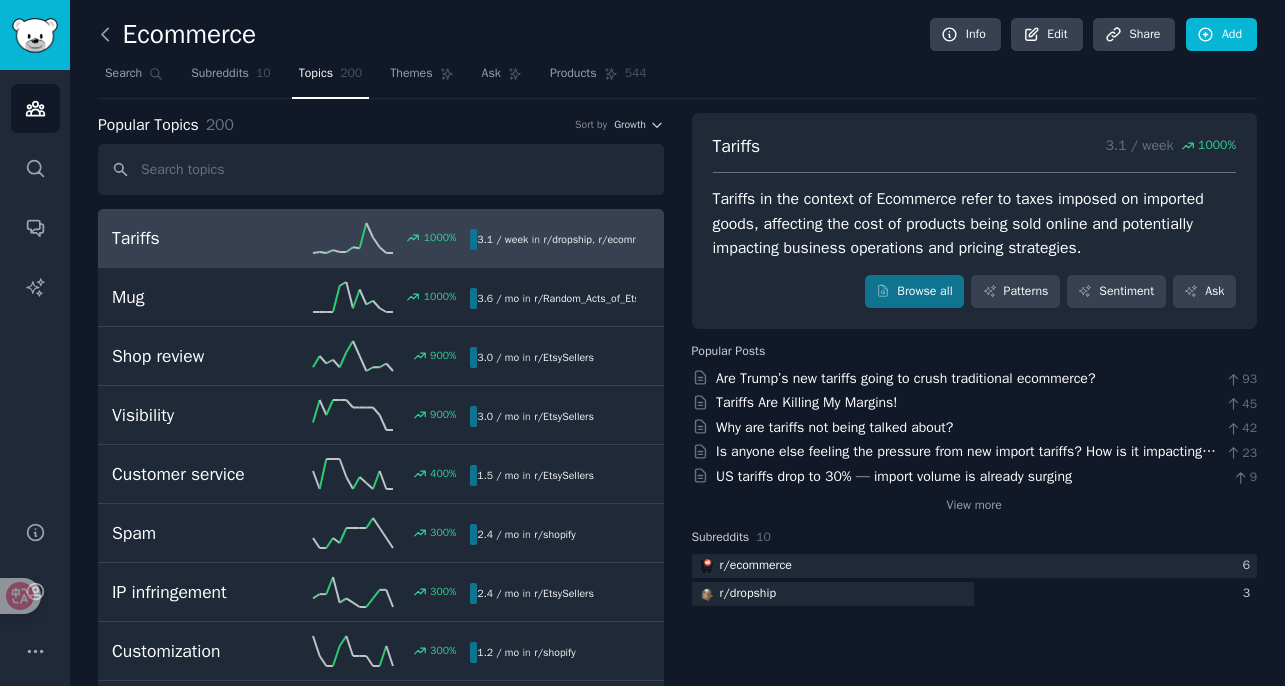 click 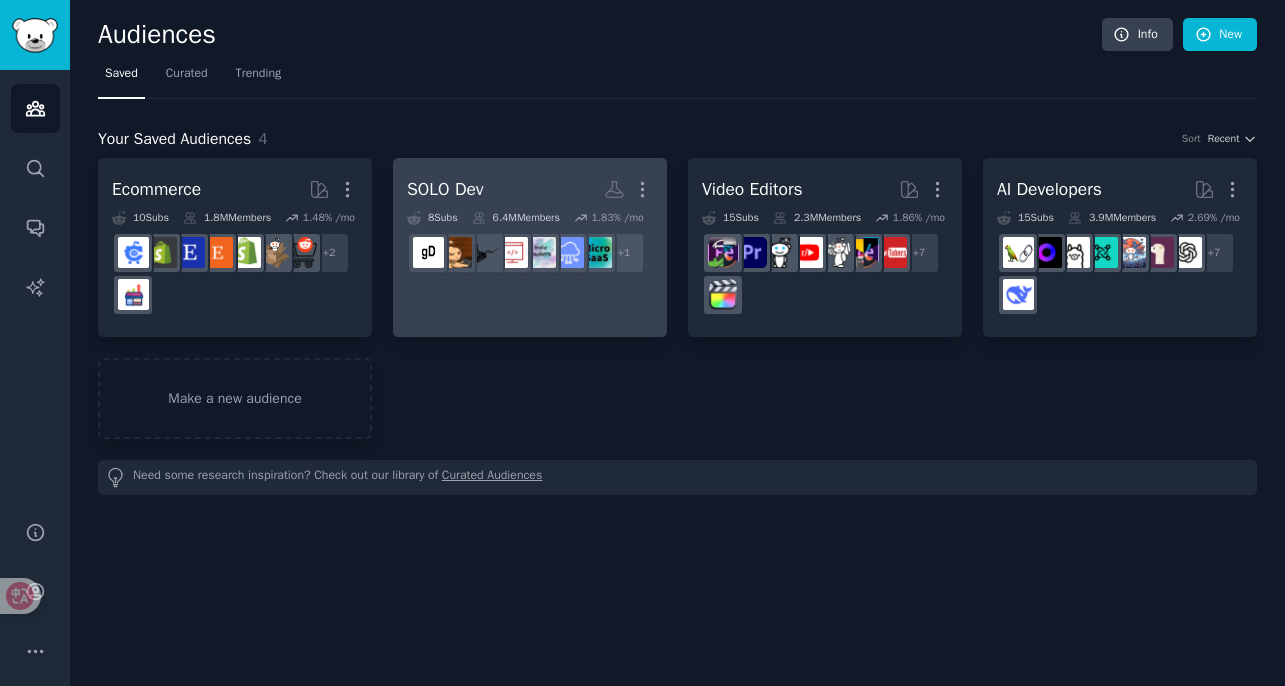 click on "SOLO Dev More" at bounding box center (530, 189) 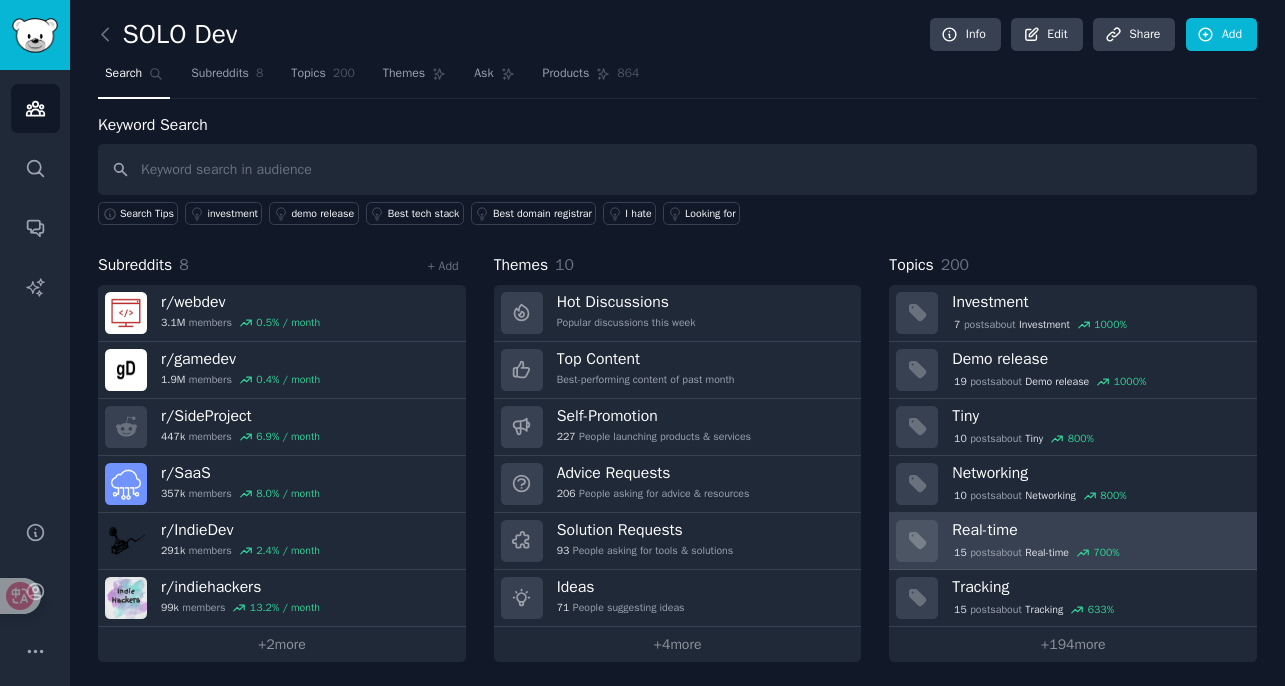 click on "Real-time" at bounding box center (1097, 530) 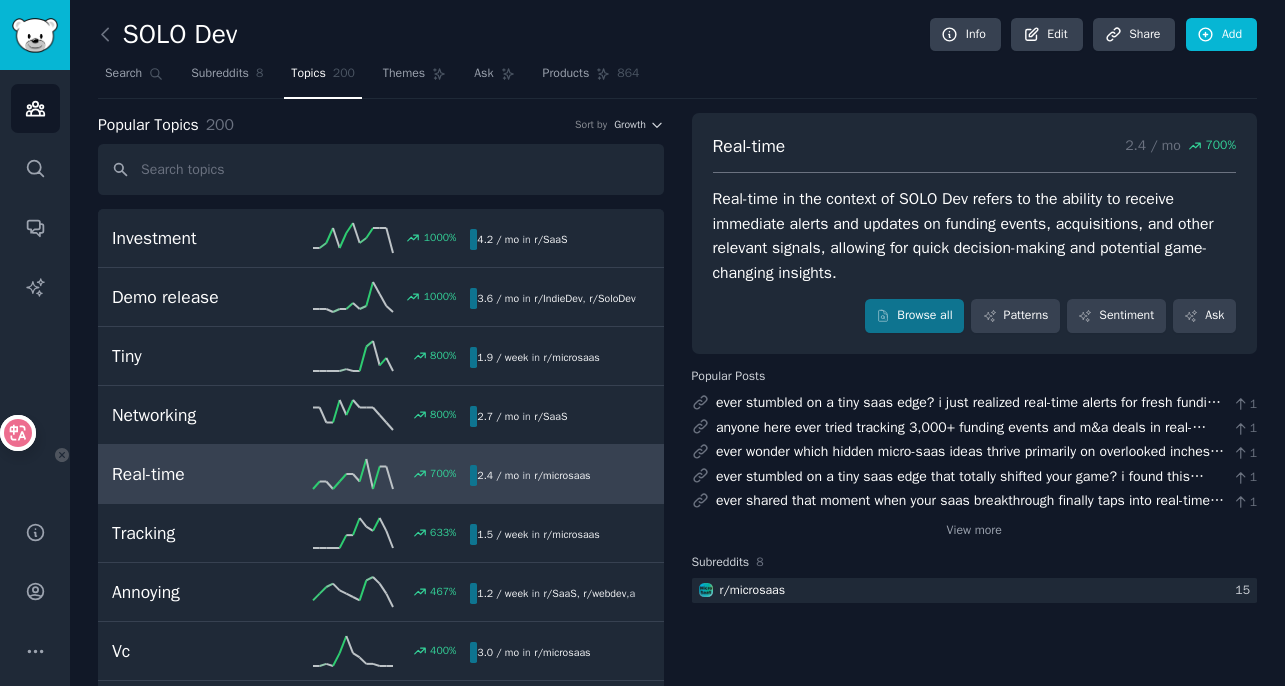 drag, startPoint x: 25, startPoint y: 593, endPoint x: 18, endPoint y: 433, distance: 160.15305 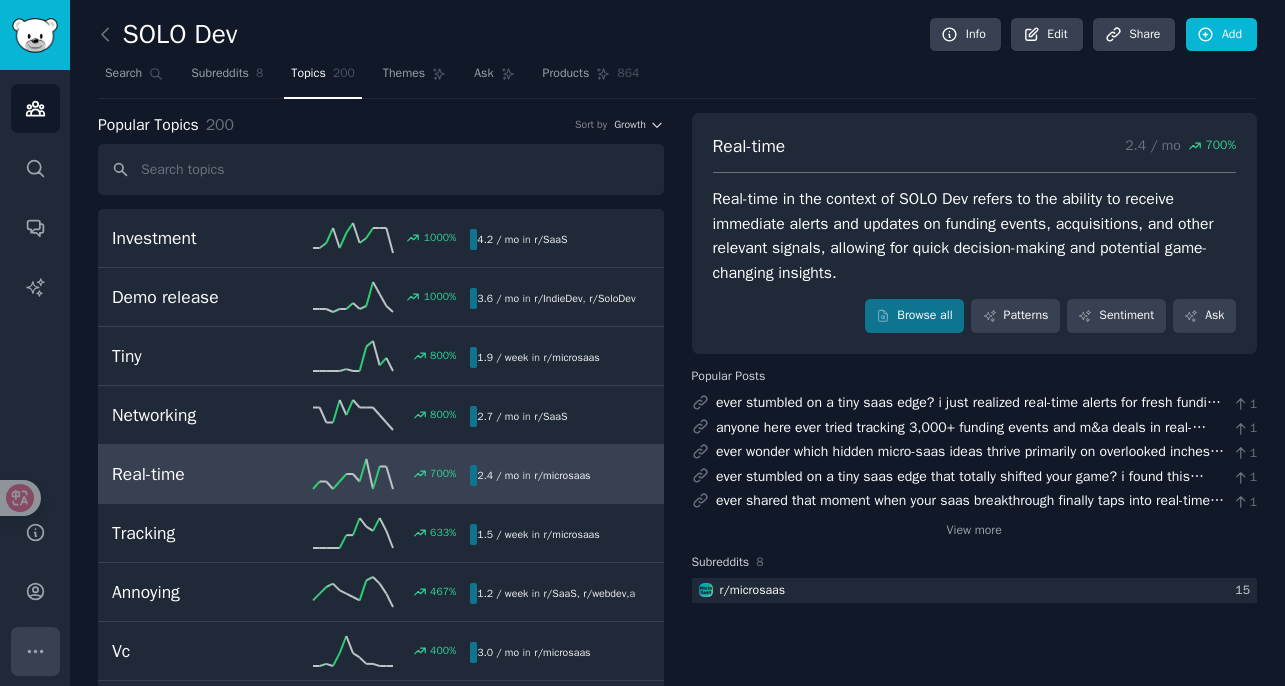 click 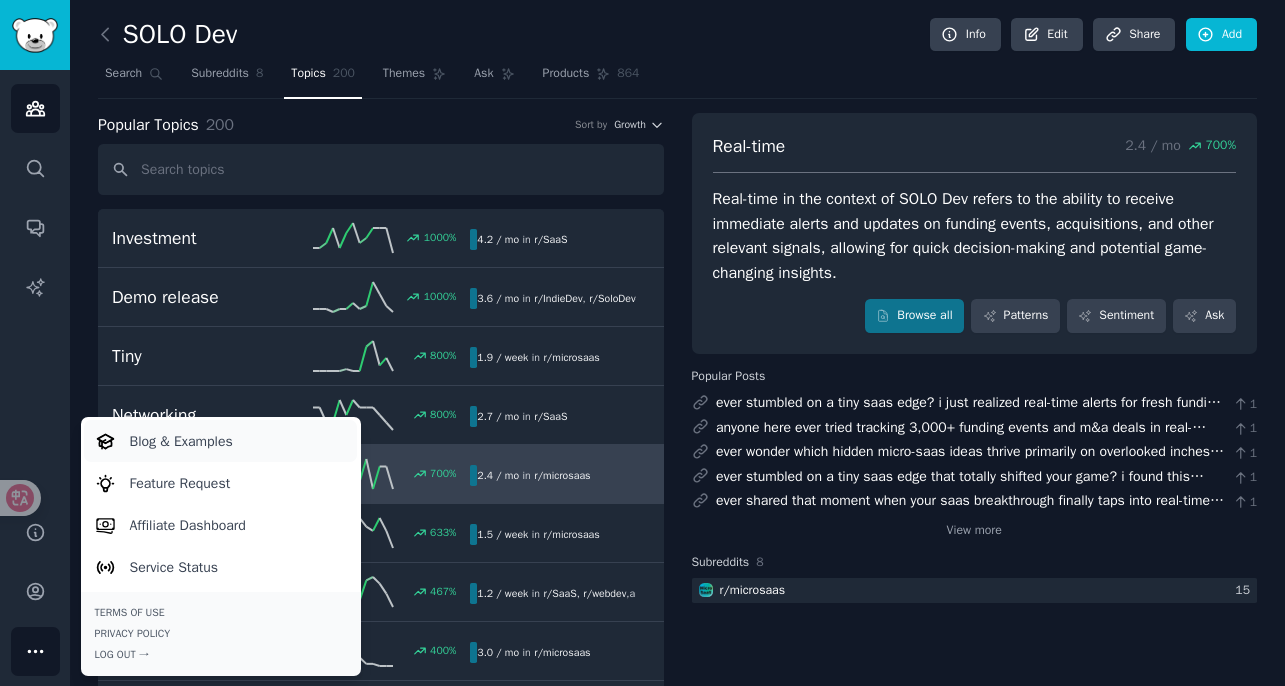 click on "Blog & Examples" at bounding box center (181, 441) 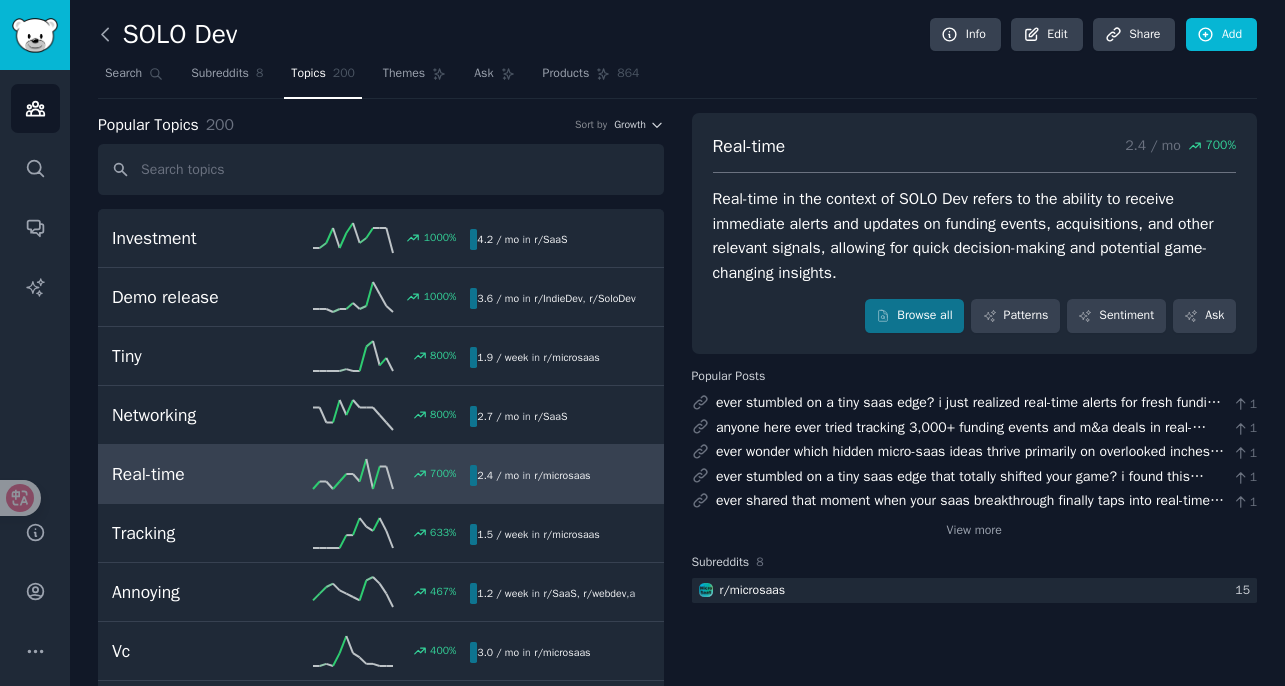 click 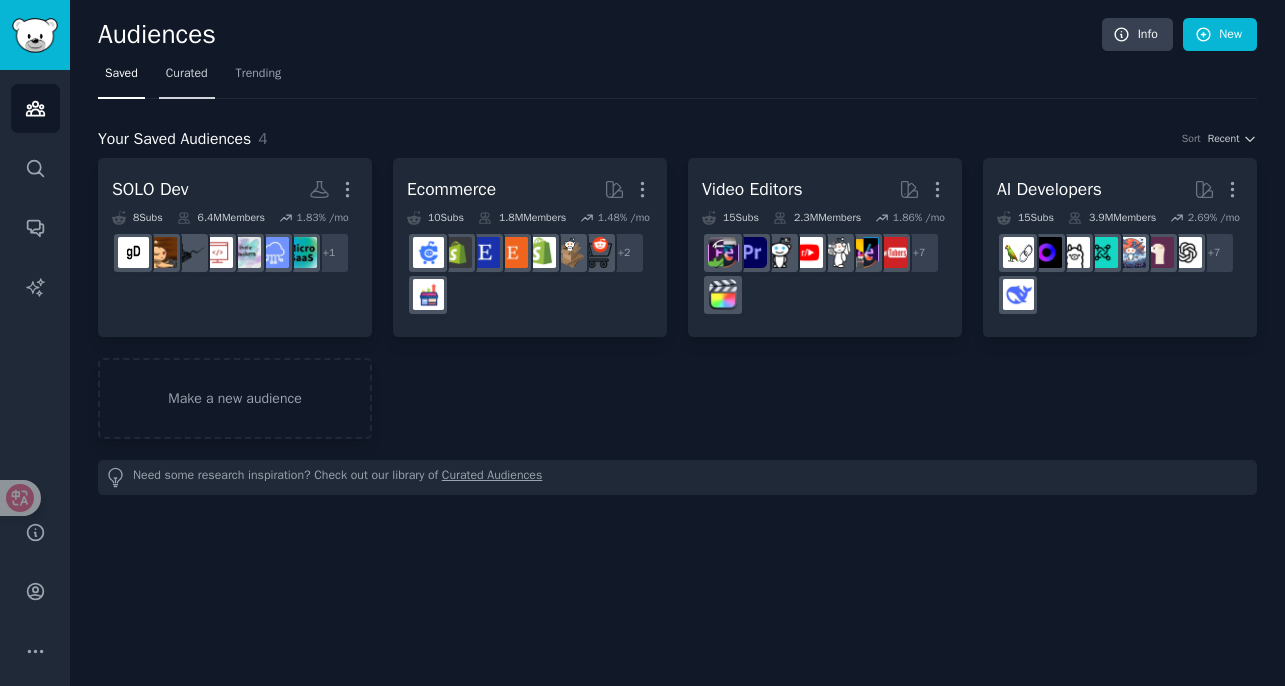 click on "Curated" at bounding box center (187, 78) 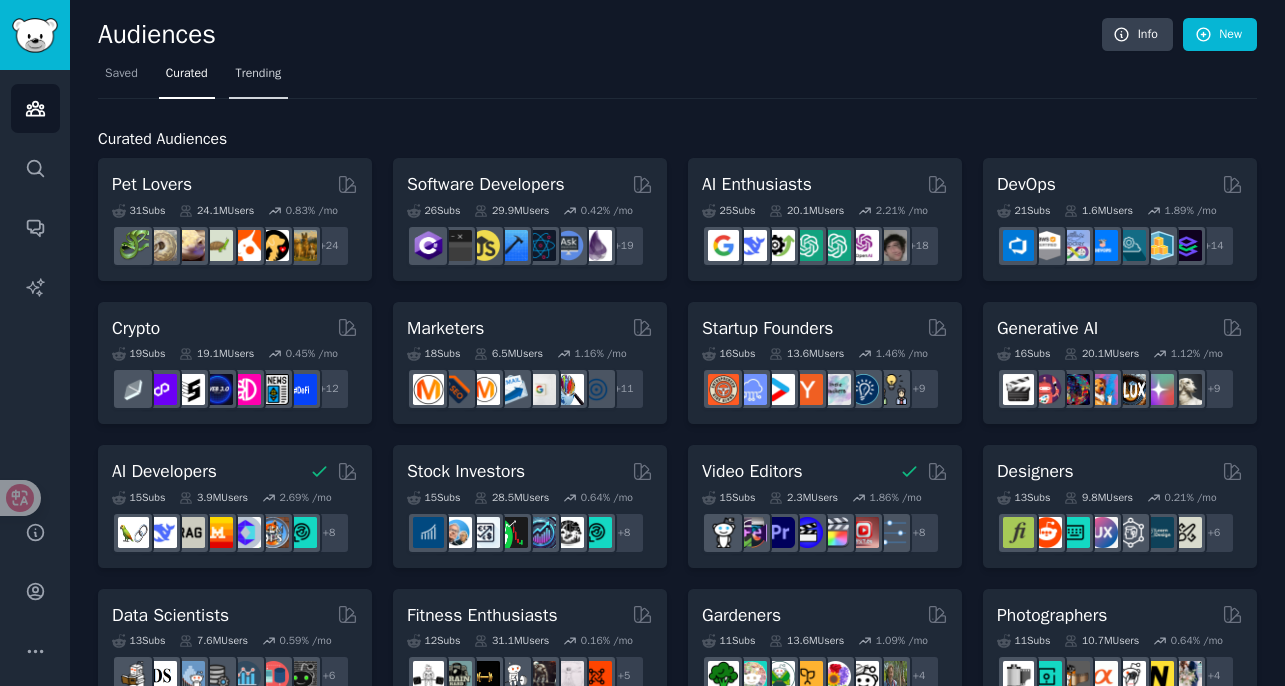 click on "Trending" at bounding box center (259, 74) 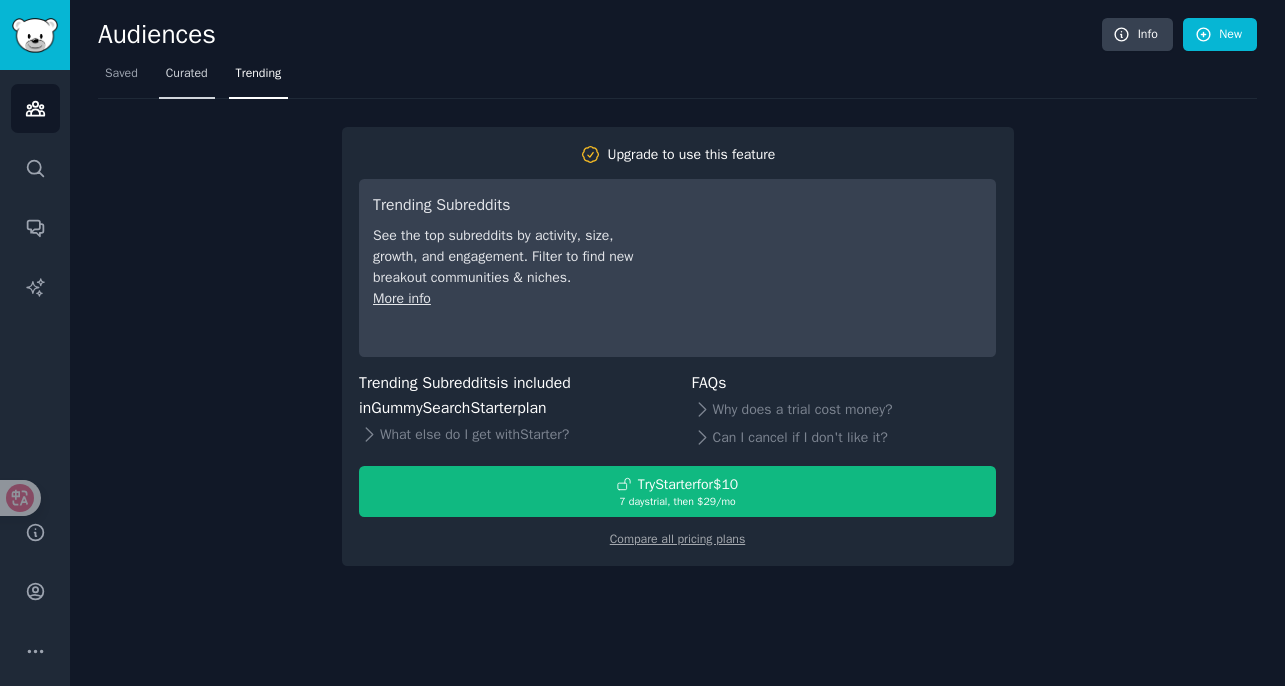 click on "Curated" at bounding box center [187, 74] 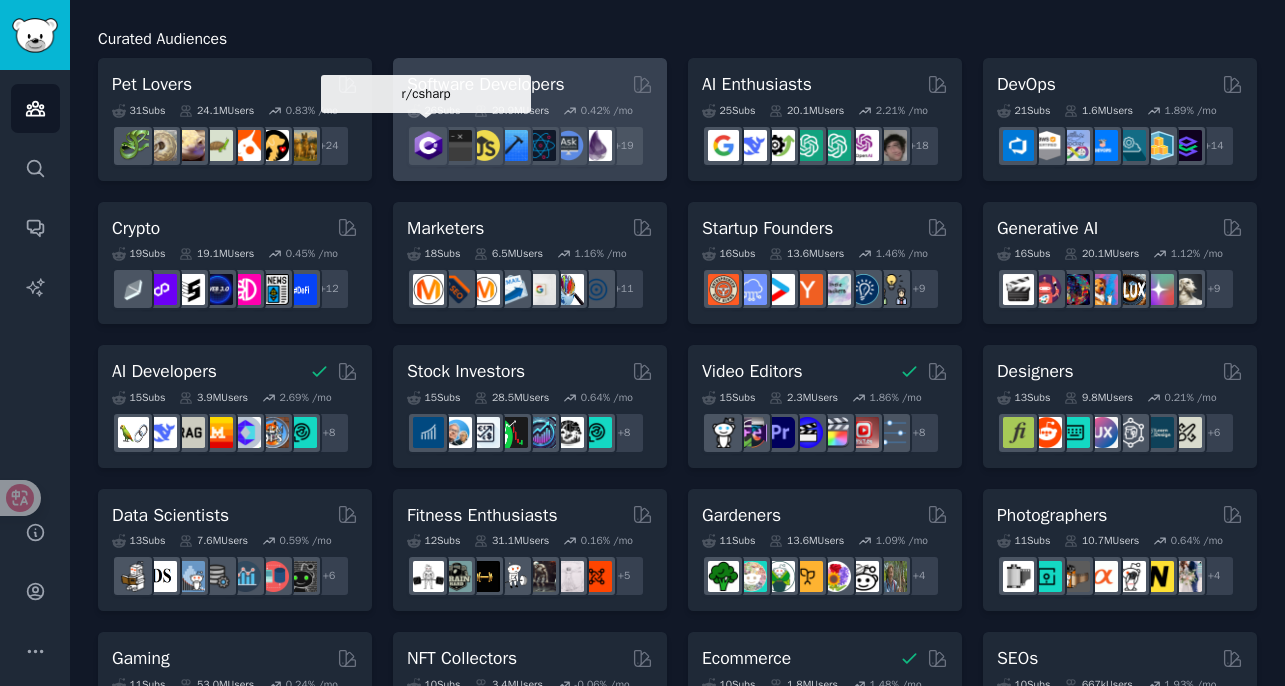 scroll, scrollTop: 200, scrollLeft: 0, axis: vertical 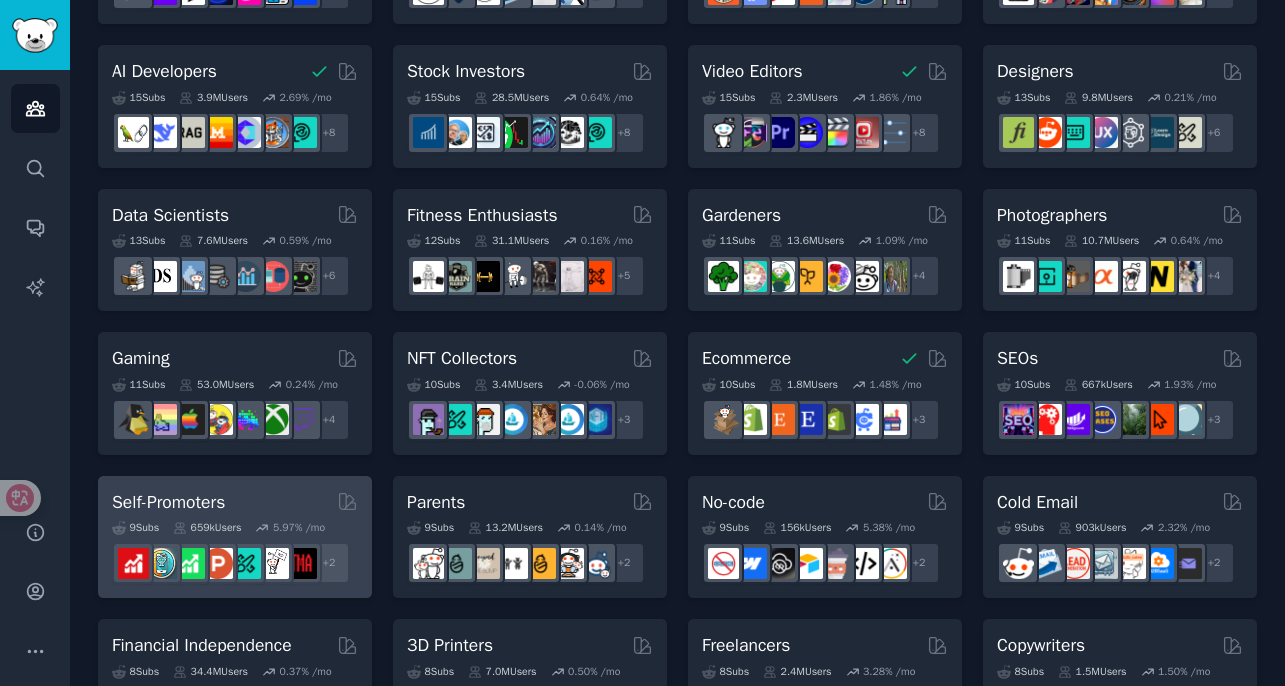 click on "Self-Promoters" at bounding box center (168, 502) 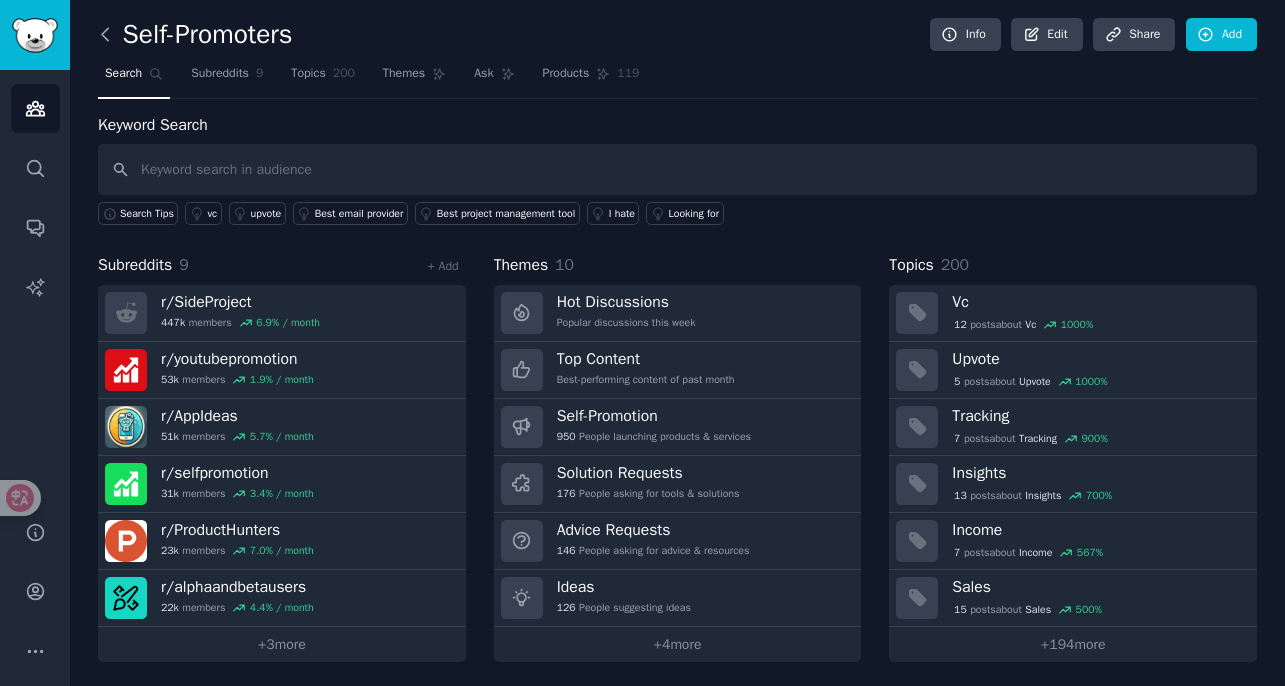 click 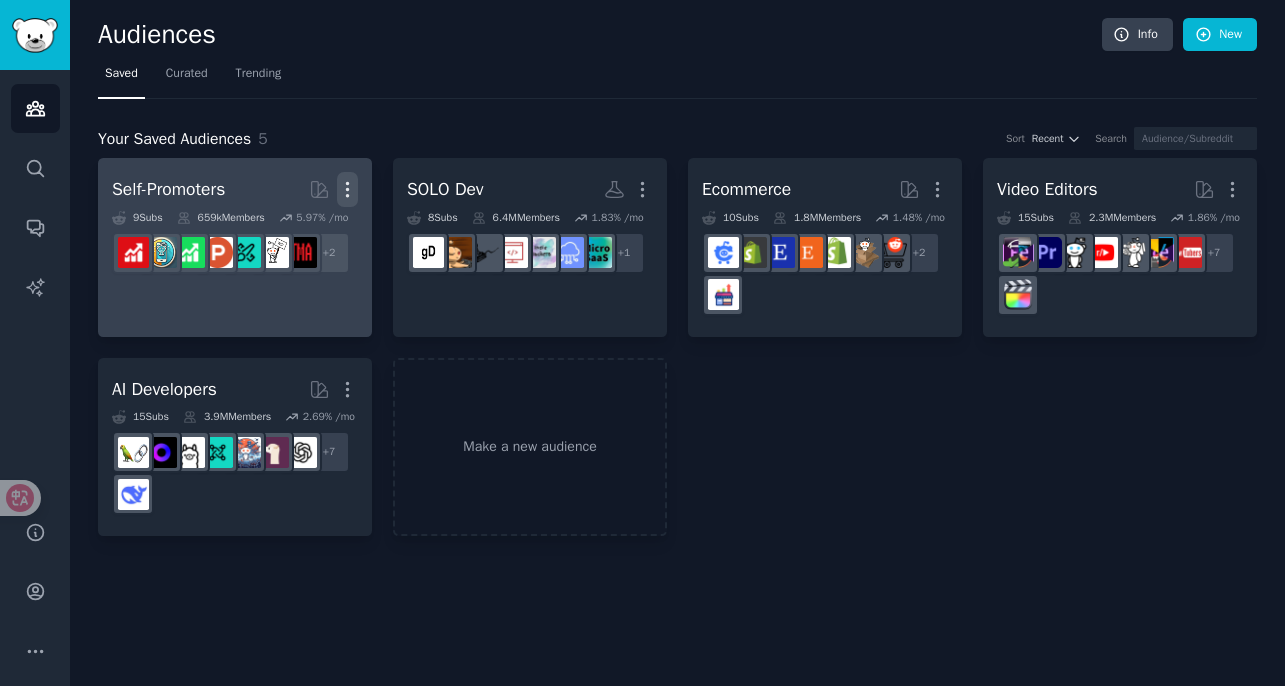 click 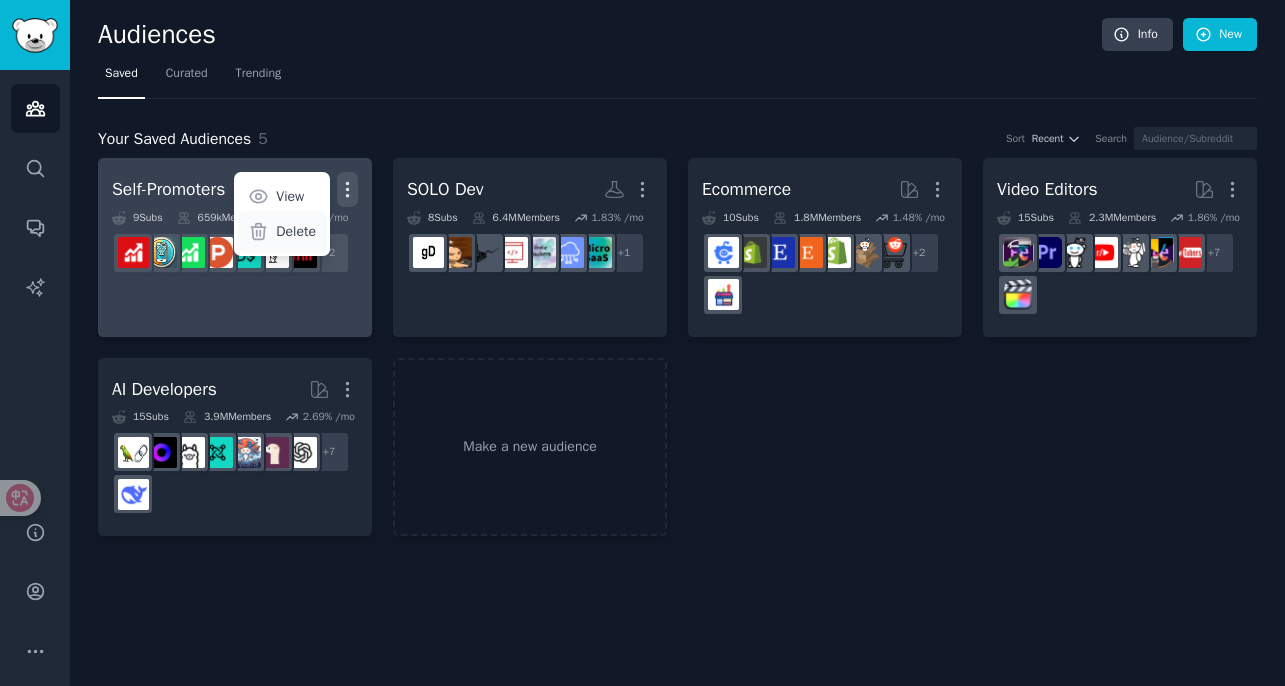 click on "Delete" at bounding box center [296, 231] 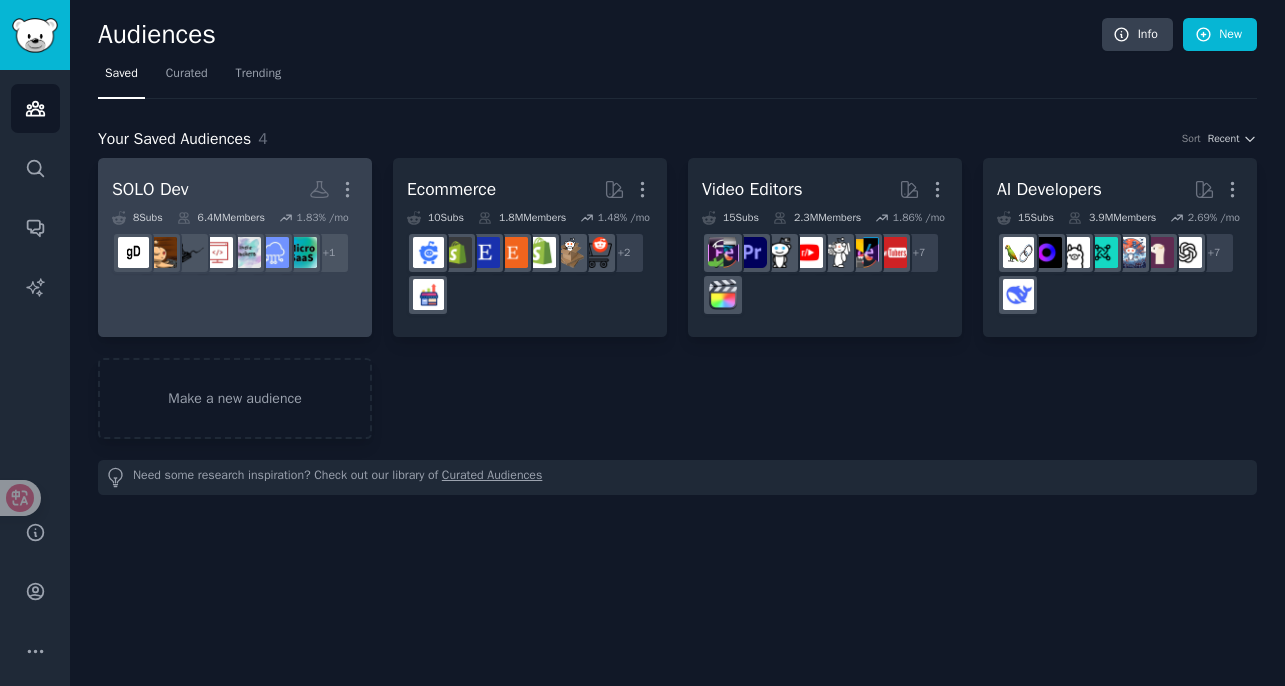 click on "SOLO Dev More" at bounding box center [235, 189] 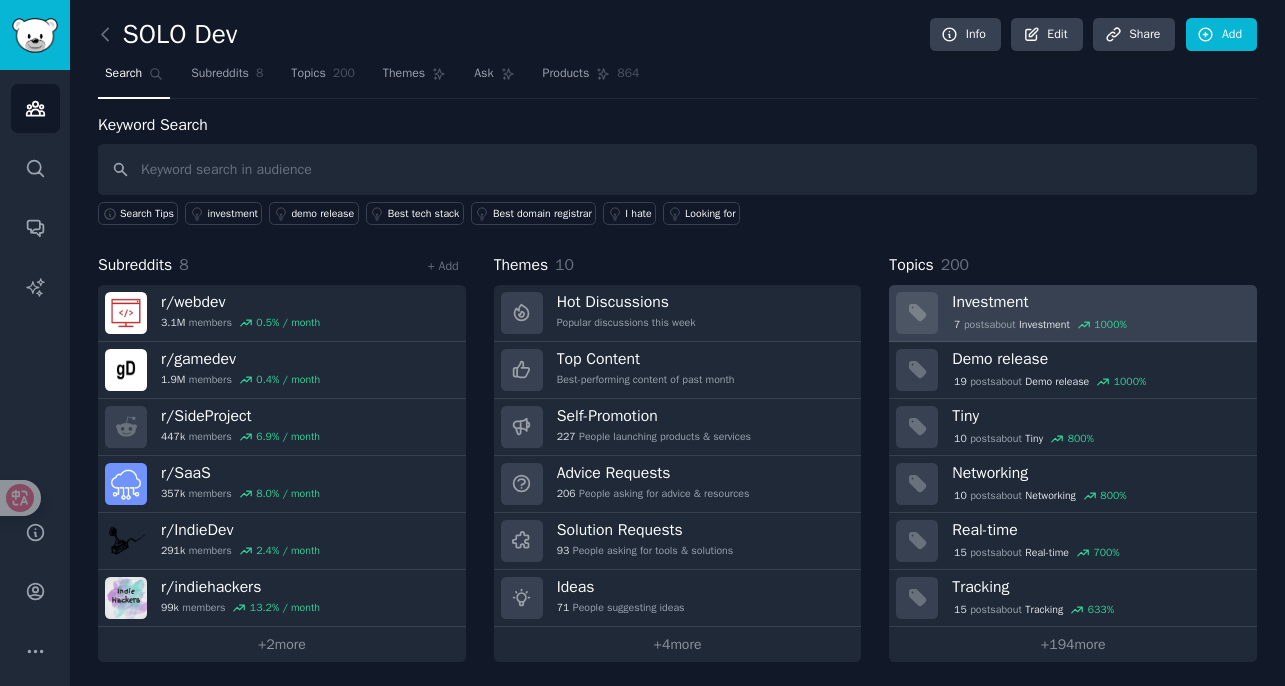 click on "7  post s  about  Investment 1000 %" at bounding box center [1040, 325] 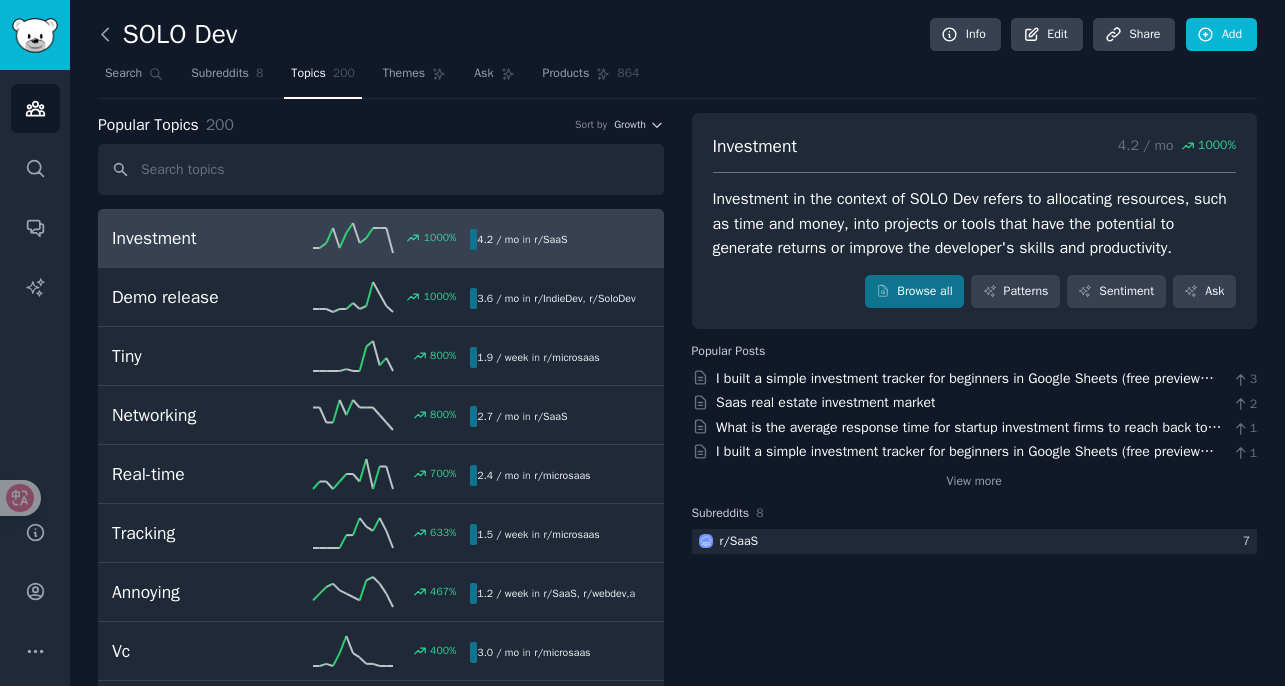click 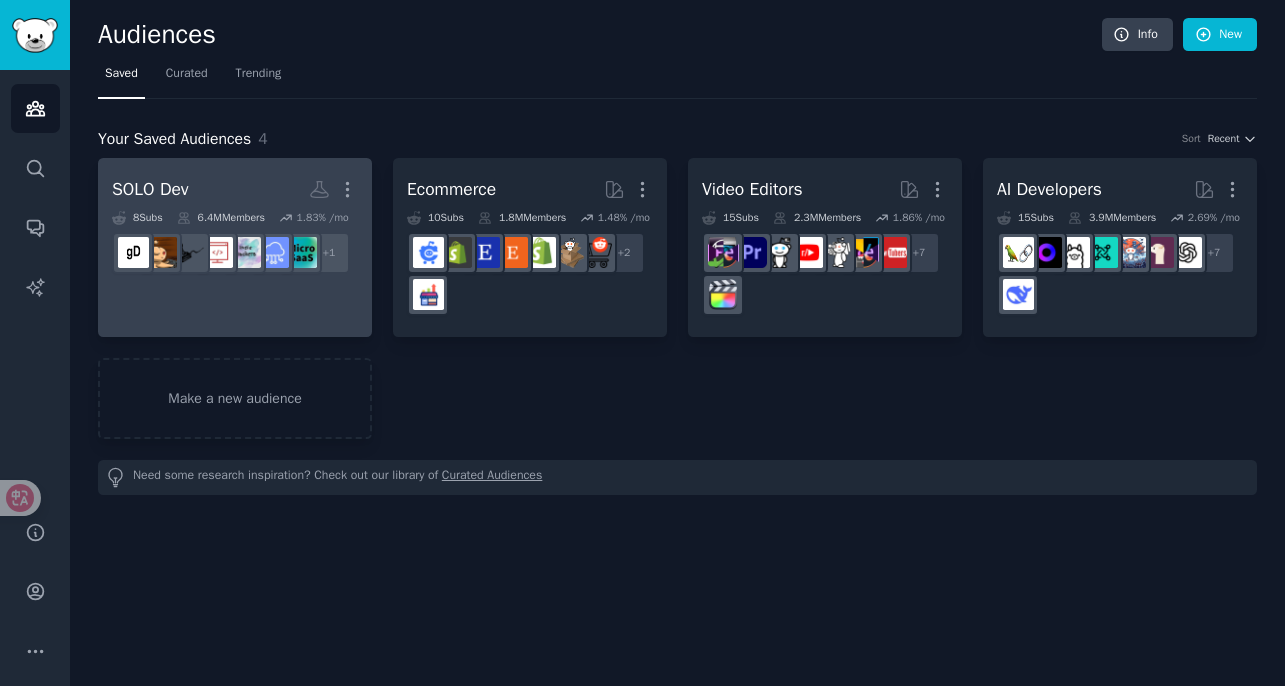 click on "SOLO Dev More" at bounding box center [235, 189] 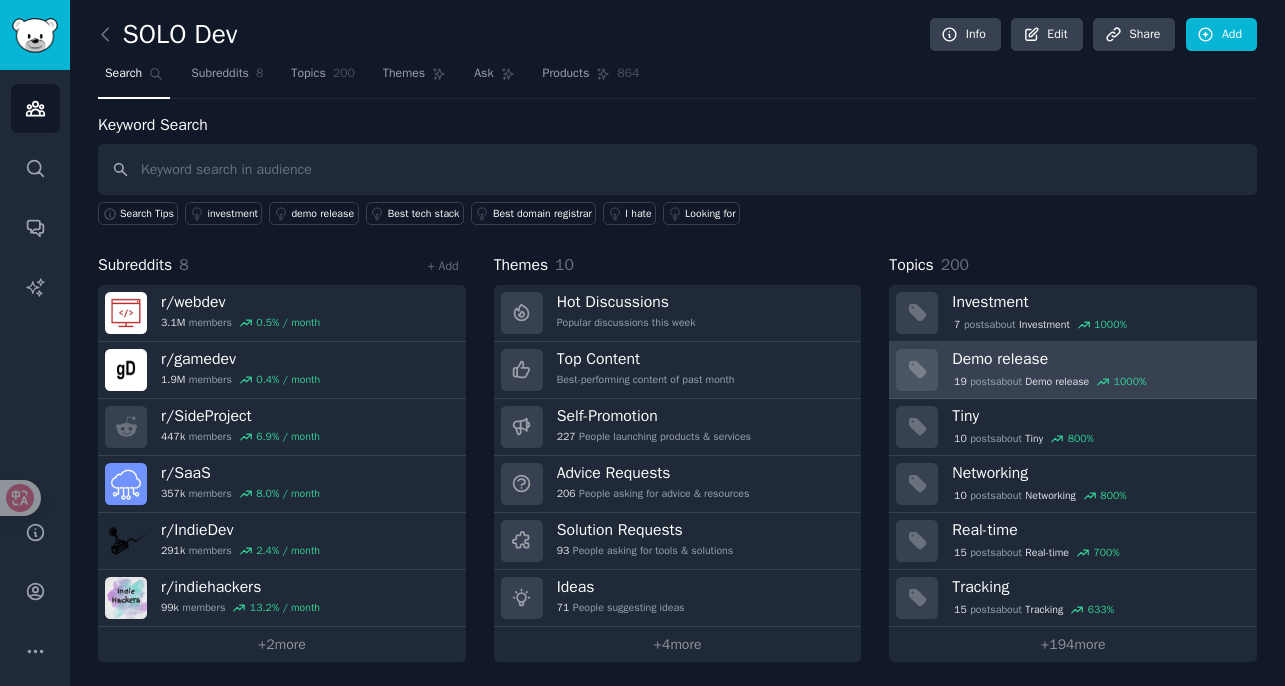click on "19" at bounding box center (960, 382) 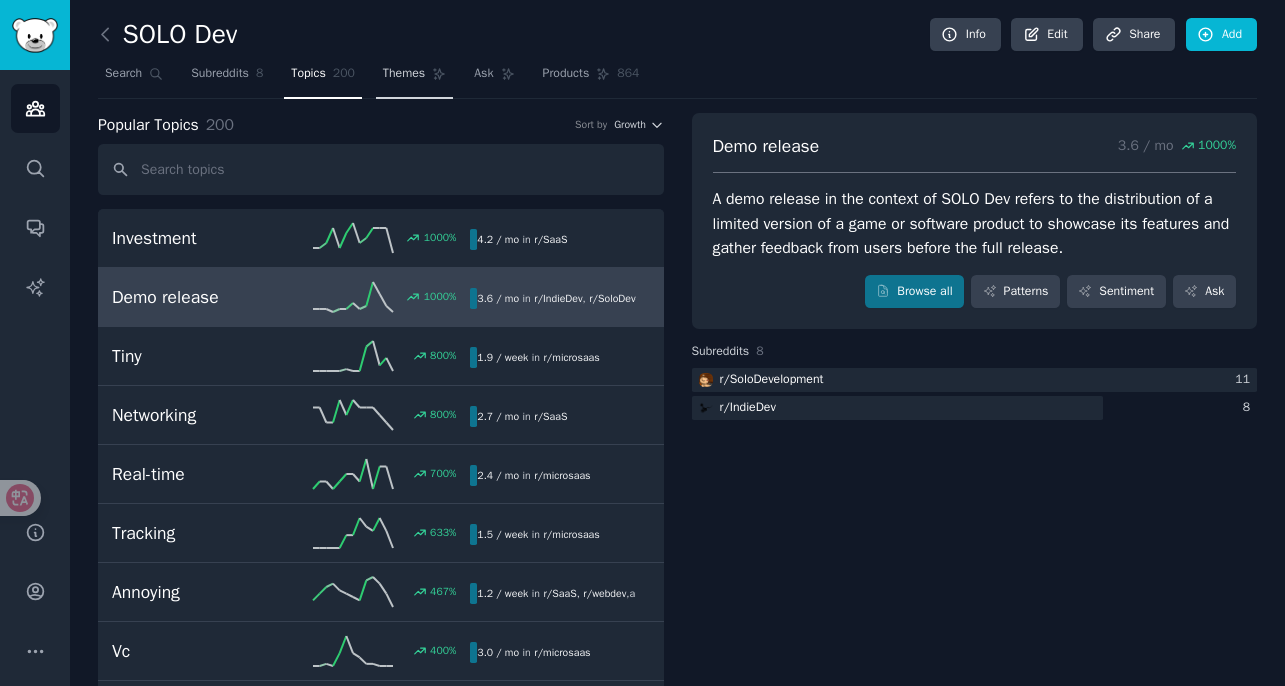 click on "Themes" at bounding box center (404, 74) 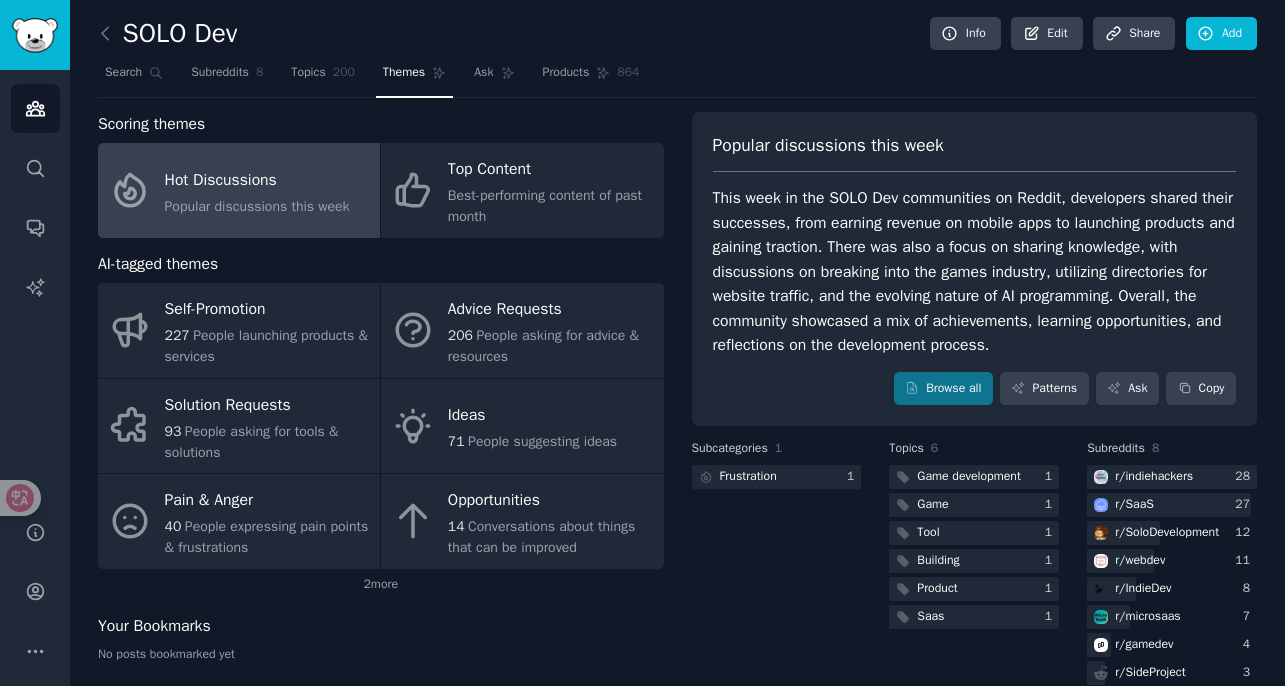 scroll, scrollTop: 0, scrollLeft: 0, axis: both 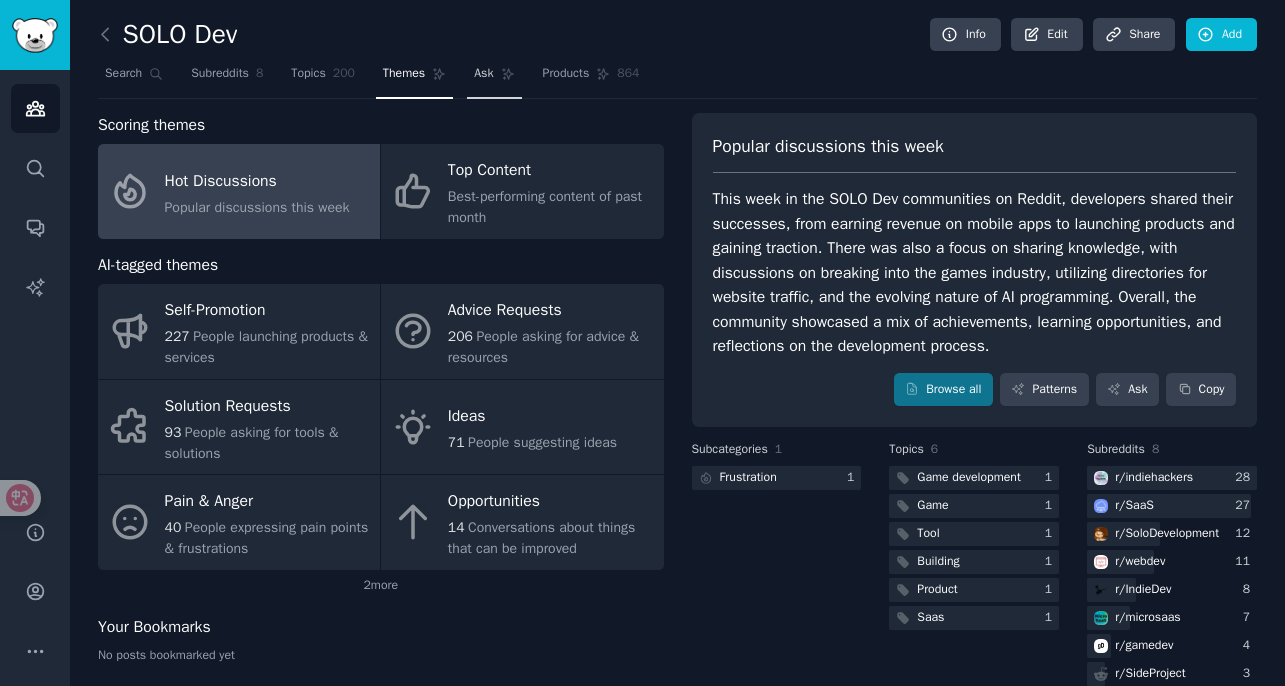 click on "Ask" at bounding box center (483, 74) 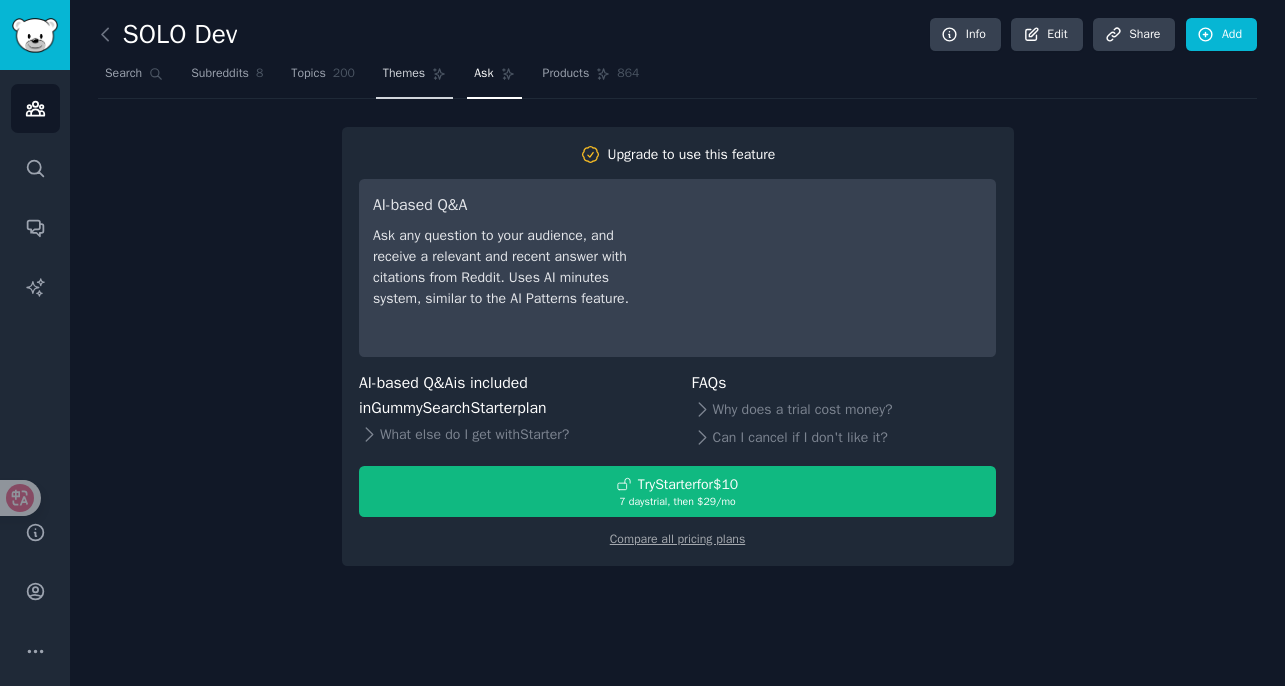 click on "Themes" at bounding box center (414, 78) 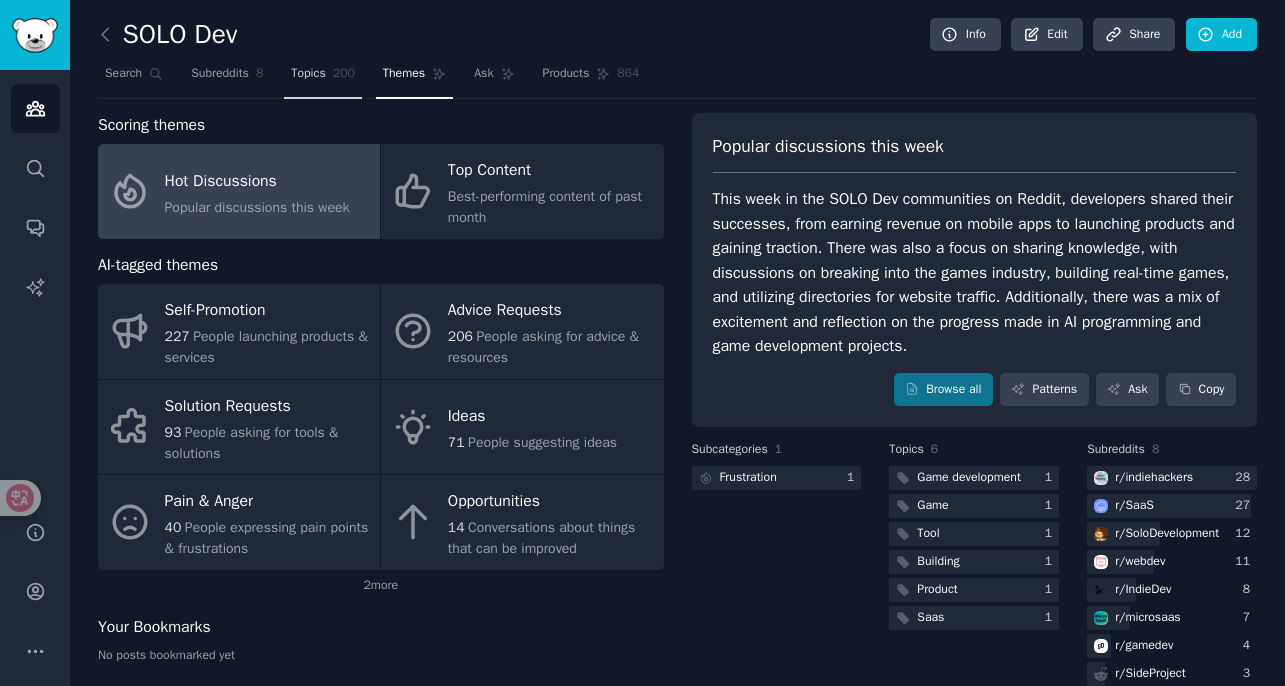 click on "Topics" at bounding box center [308, 74] 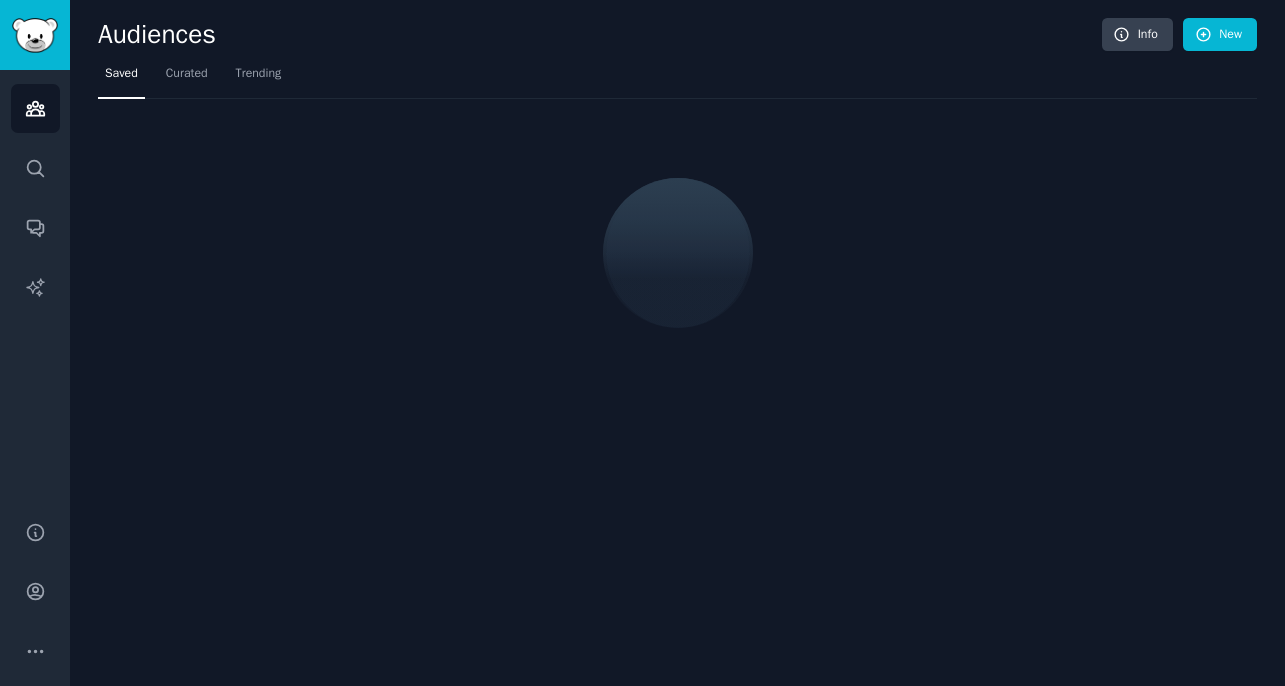 scroll, scrollTop: 0, scrollLeft: 0, axis: both 